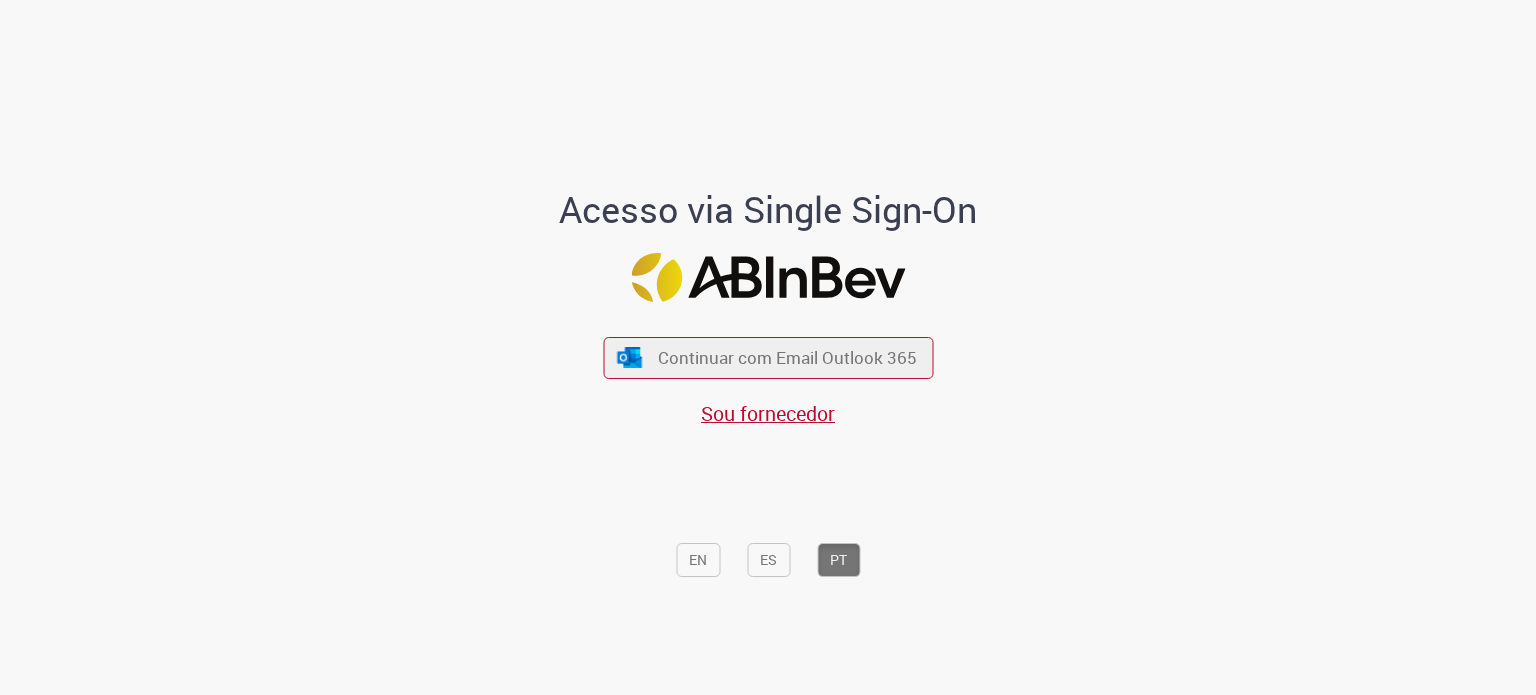 scroll, scrollTop: 0, scrollLeft: 0, axis: both 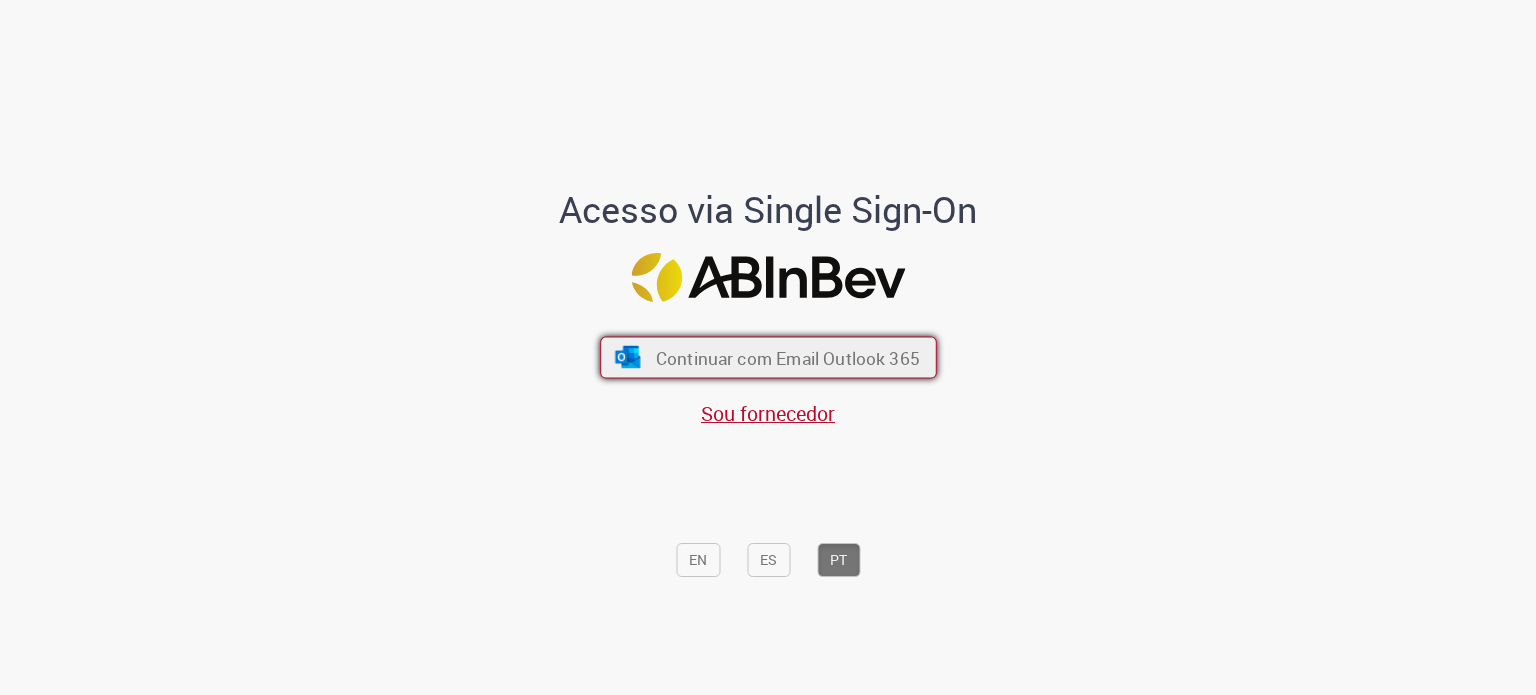 click on "Continuar com Email Outlook 365" at bounding box center (787, 357) 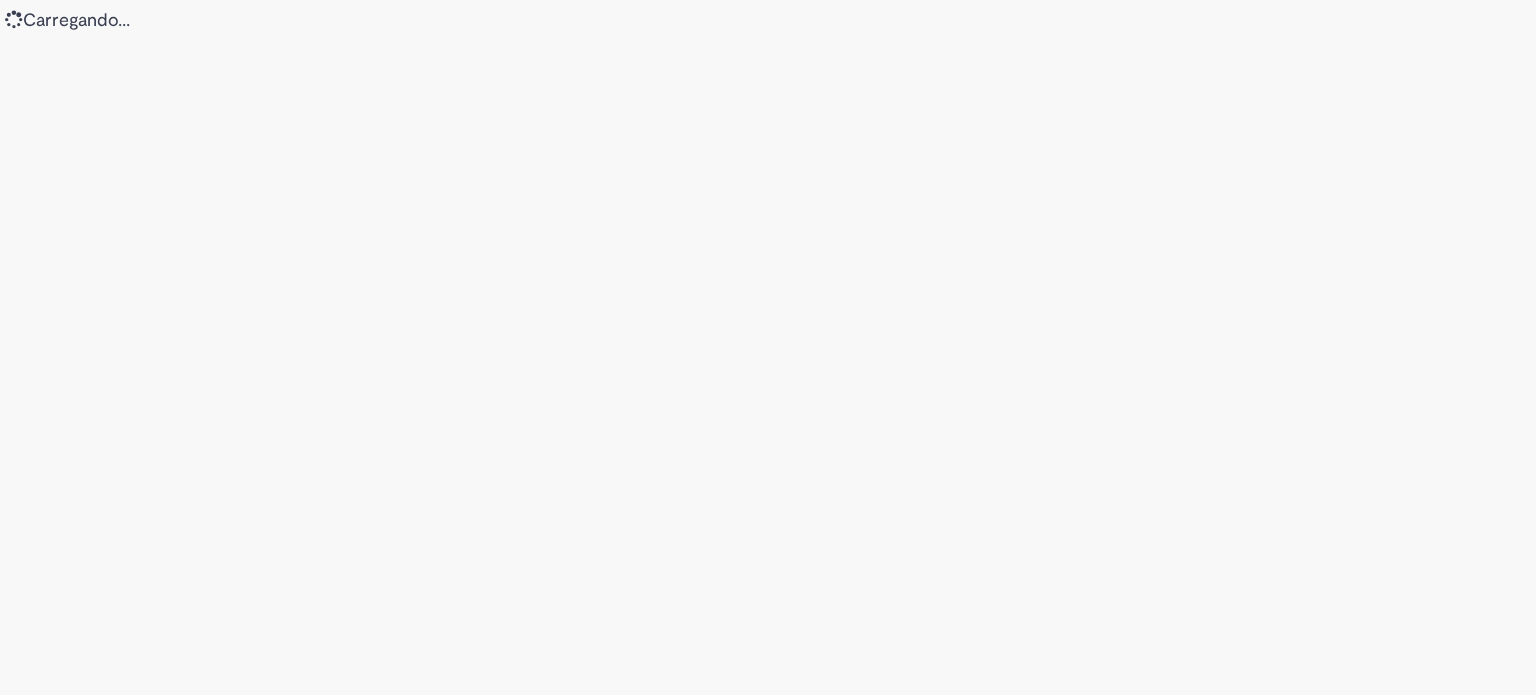 scroll, scrollTop: 0, scrollLeft: 0, axis: both 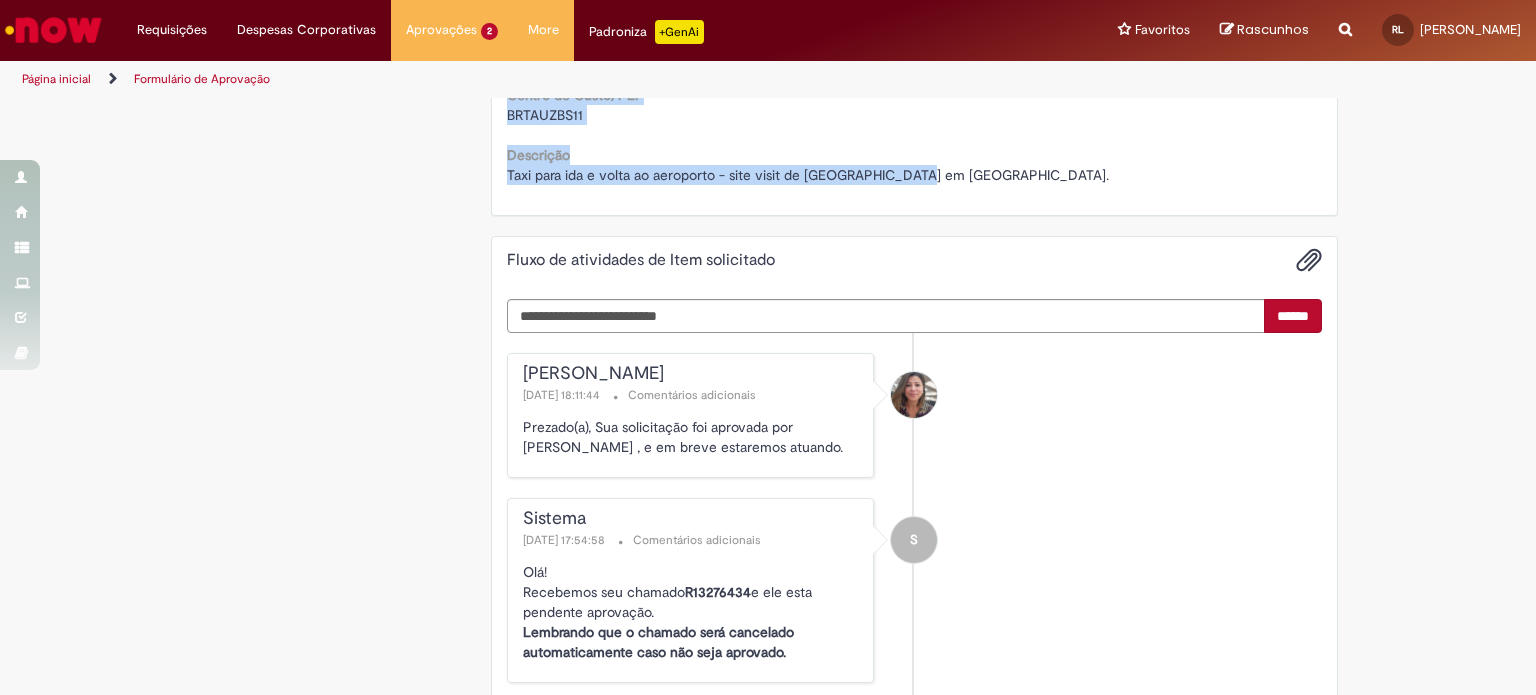 drag, startPoint x: 498, startPoint y: 112, endPoint x: 1310, endPoint y: 219, distance: 819.01953 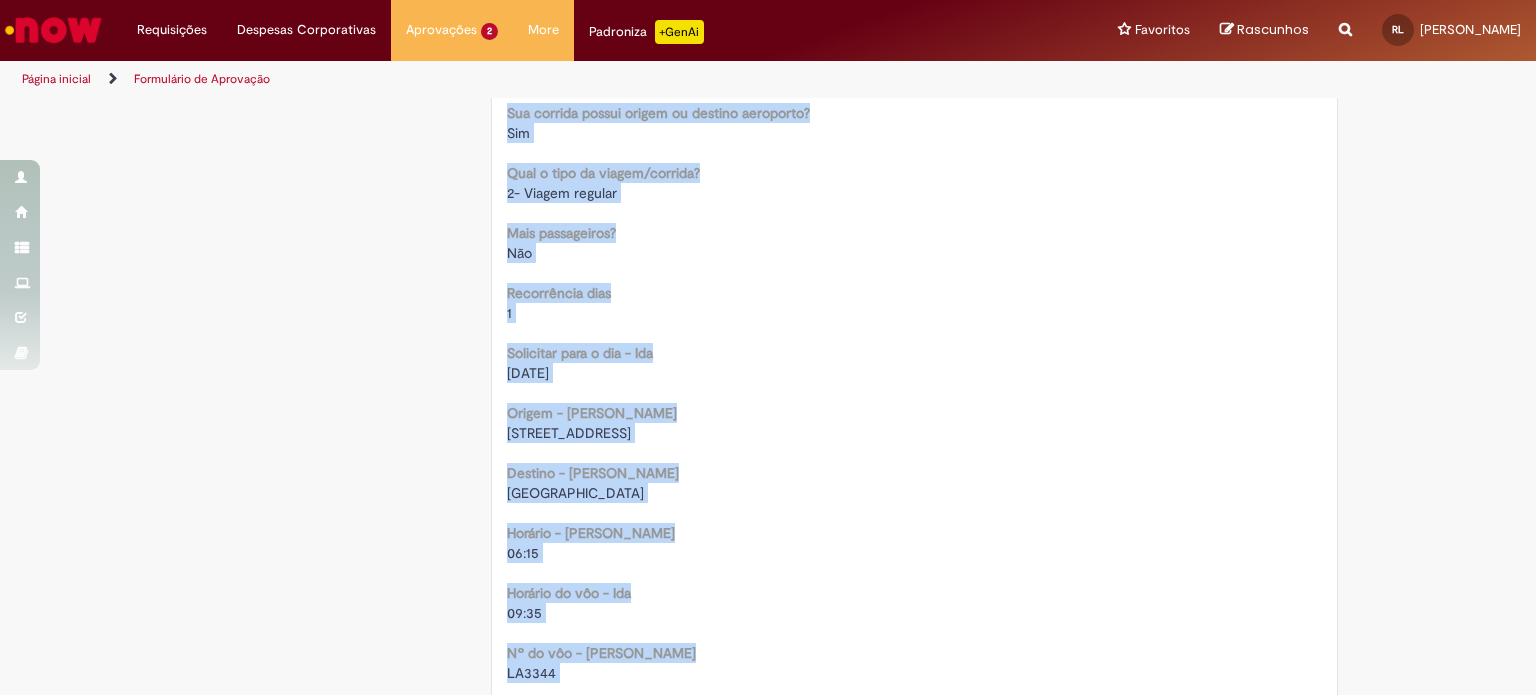 scroll, scrollTop: 1116, scrollLeft: 0, axis: vertical 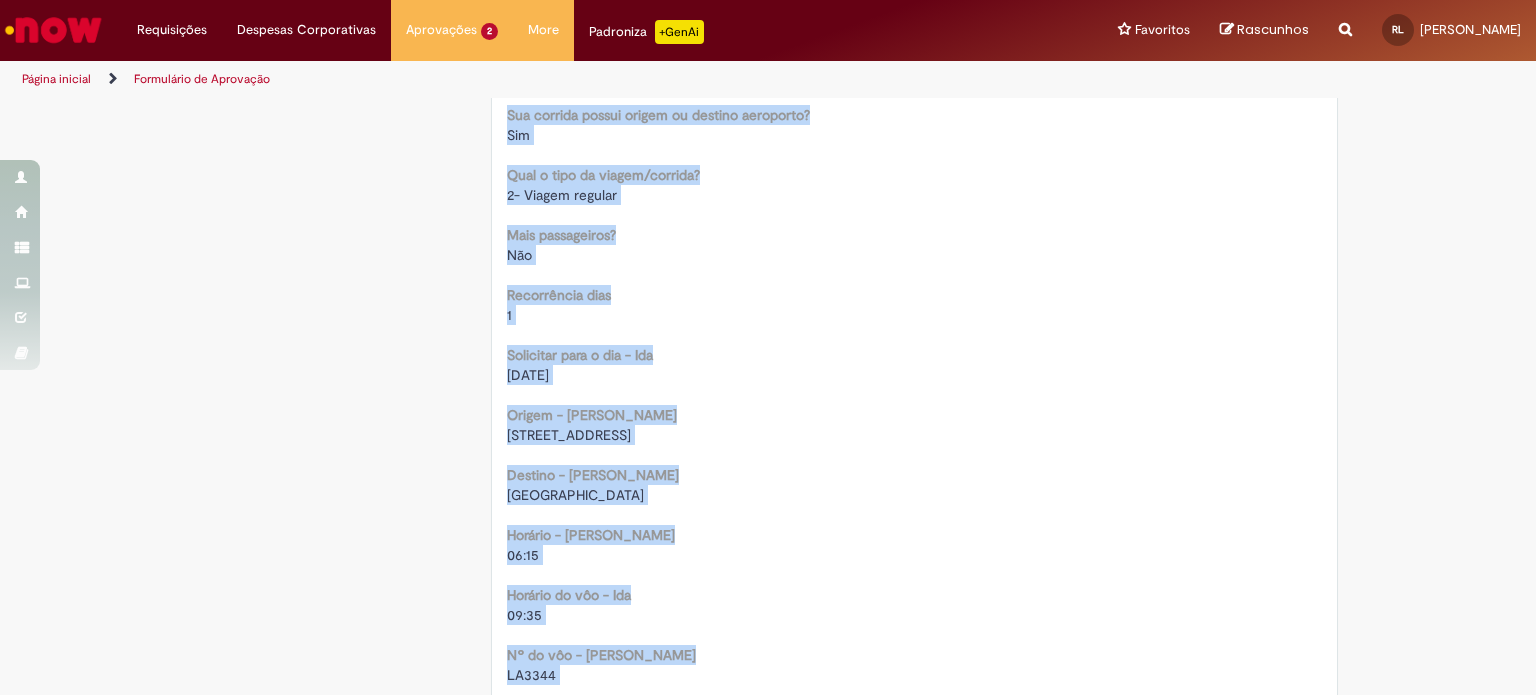 click on "Solicitar para o dia - Ida" at bounding box center (580, 355) 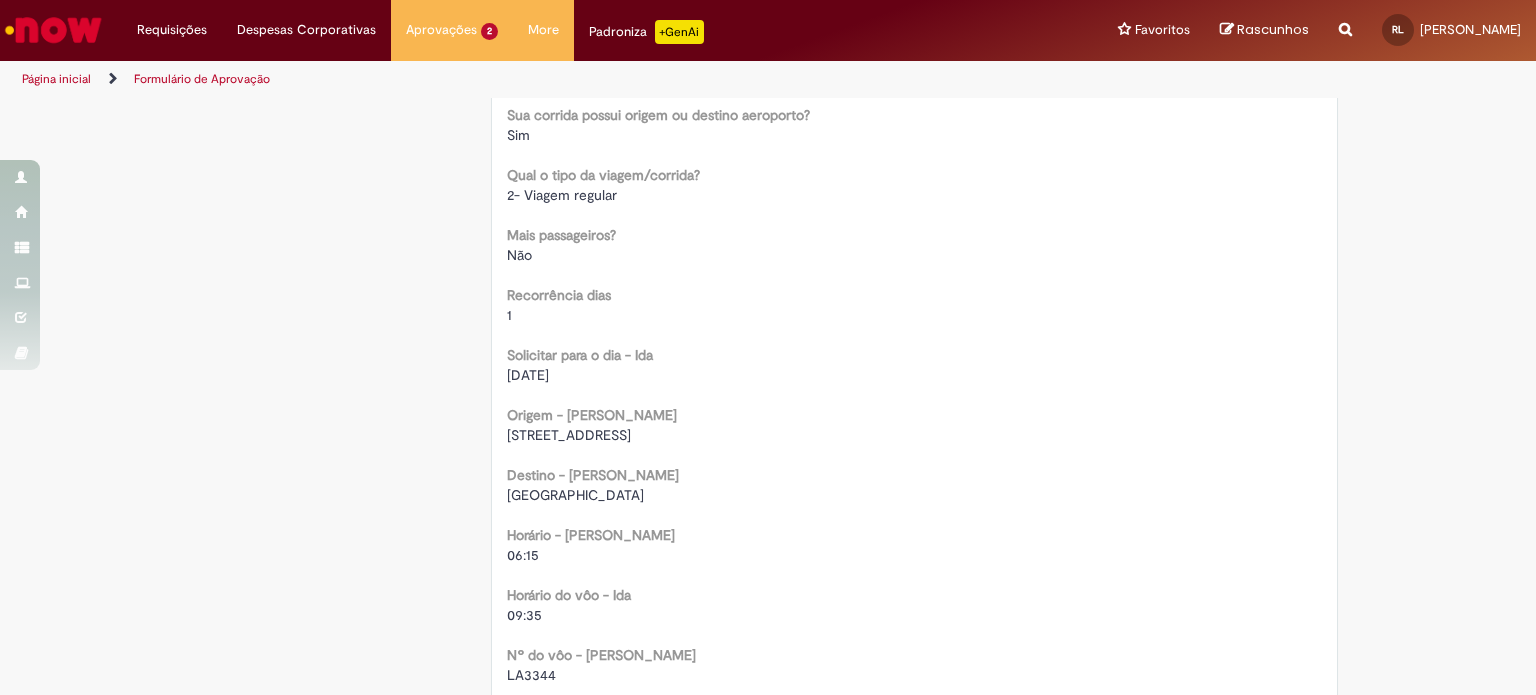 drag, startPoint x: 500, startPoint y: 371, endPoint x: 575, endPoint y: 375, distance: 75.10659 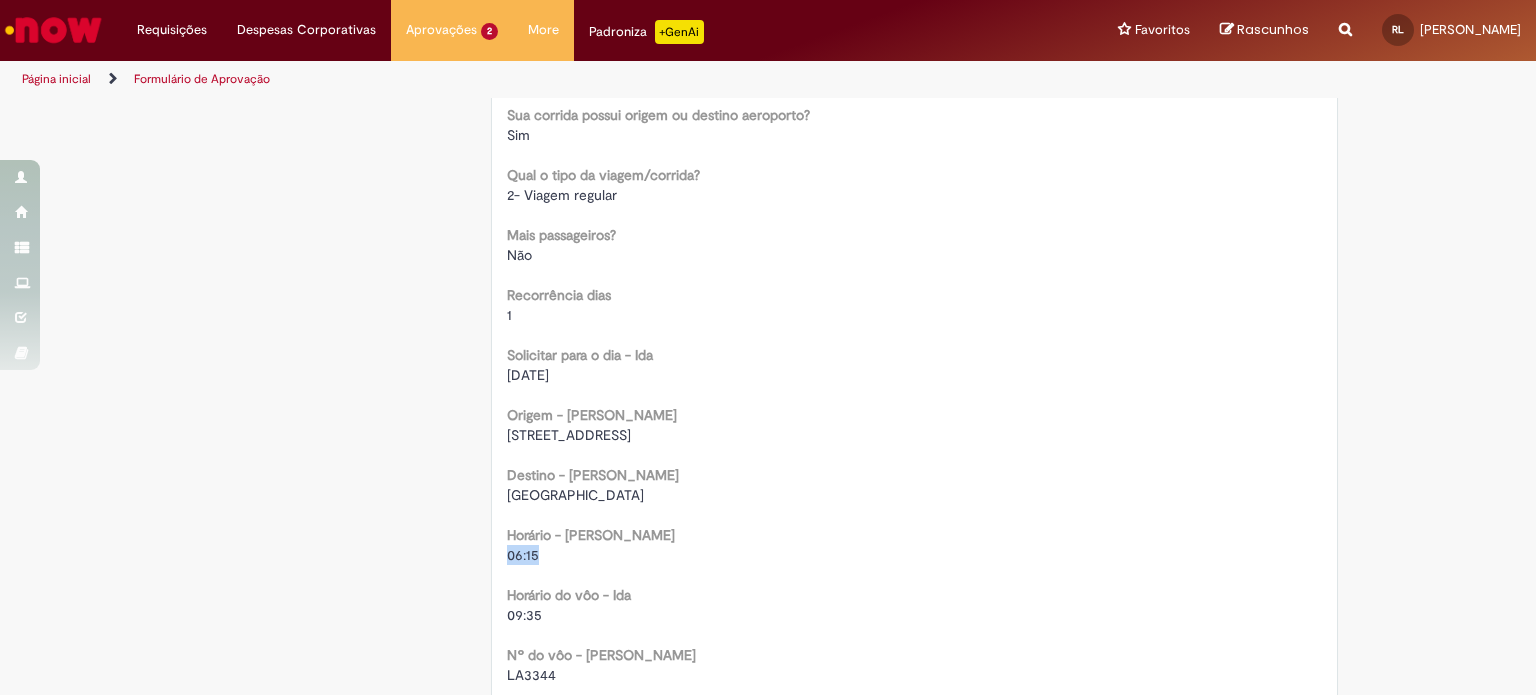 drag, startPoint x: 500, startPoint y: 552, endPoint x: 553, endPoint y: 558, distance: 53.338543 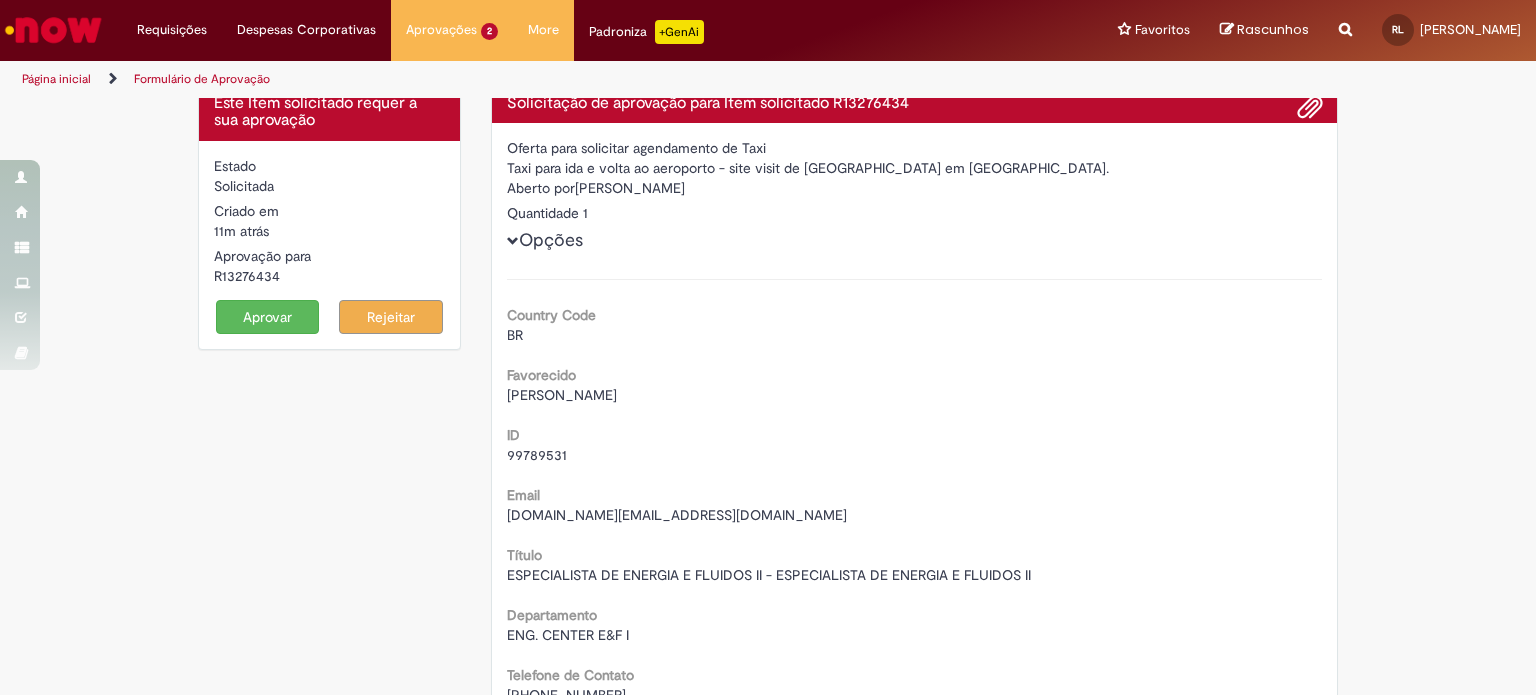 scroll, scrollTop: 0, scrollLeft: 0, axis: both 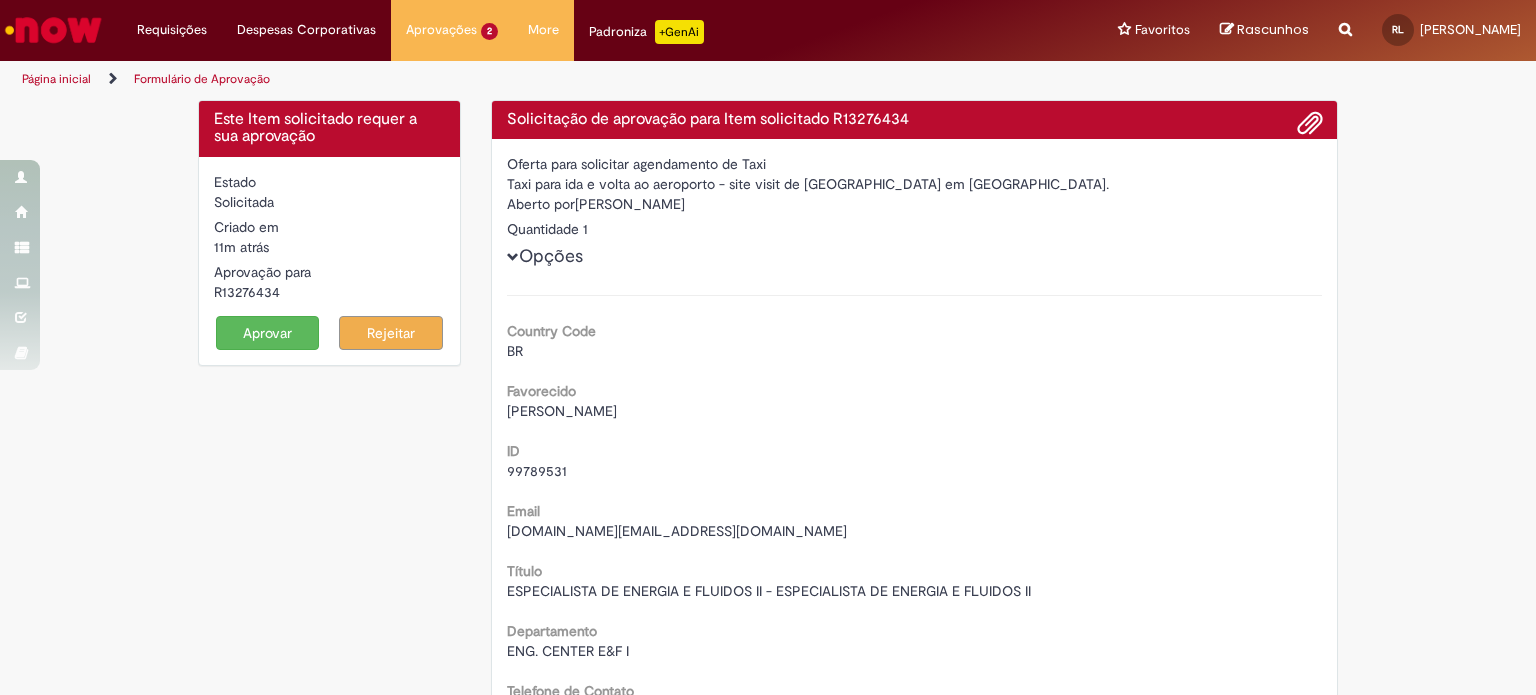 click on "Aprovar" at bounding box center [268, 333] 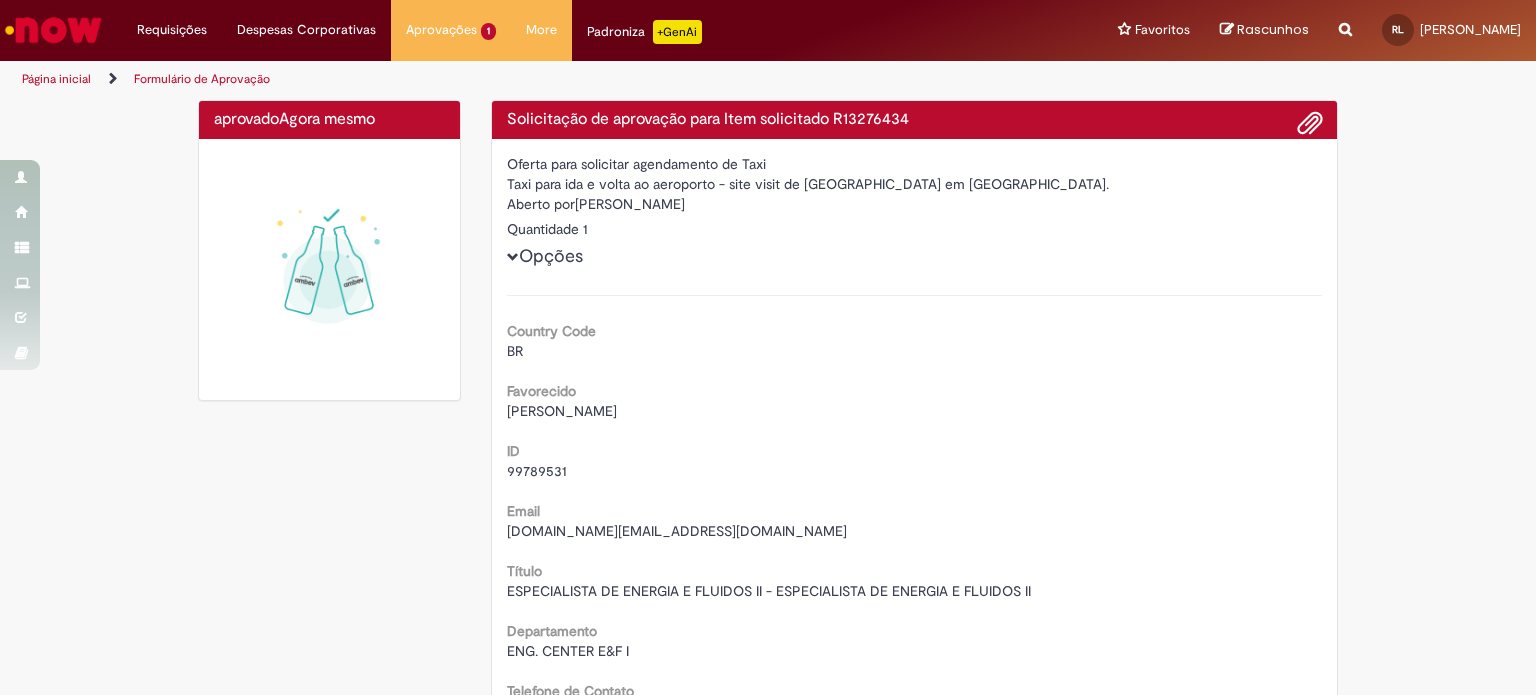 drag, startPoint x: 429, startPoint y: 472, endPoint x: 320, endPoint y: 547, distance: 132.31024 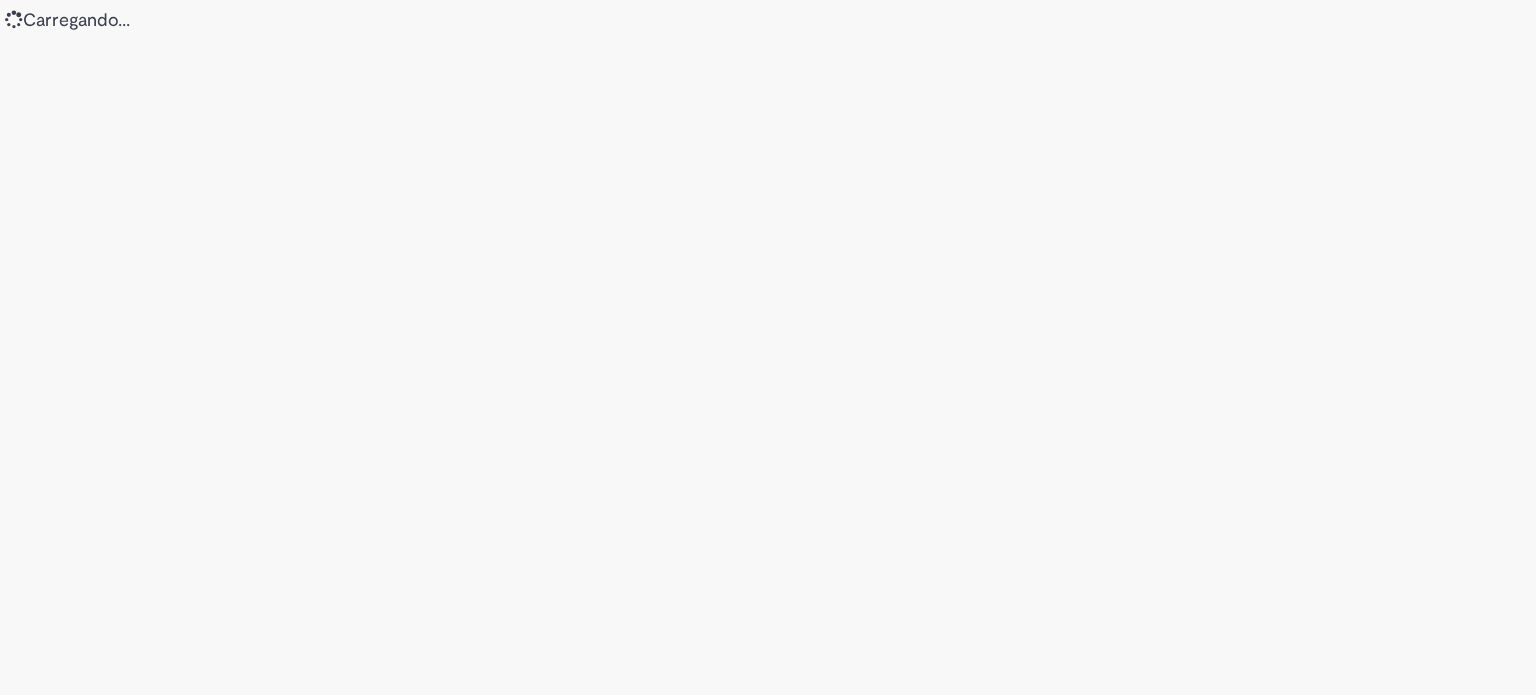 scroll, scrollTop: 0, scrollLeft: 0, axis: both 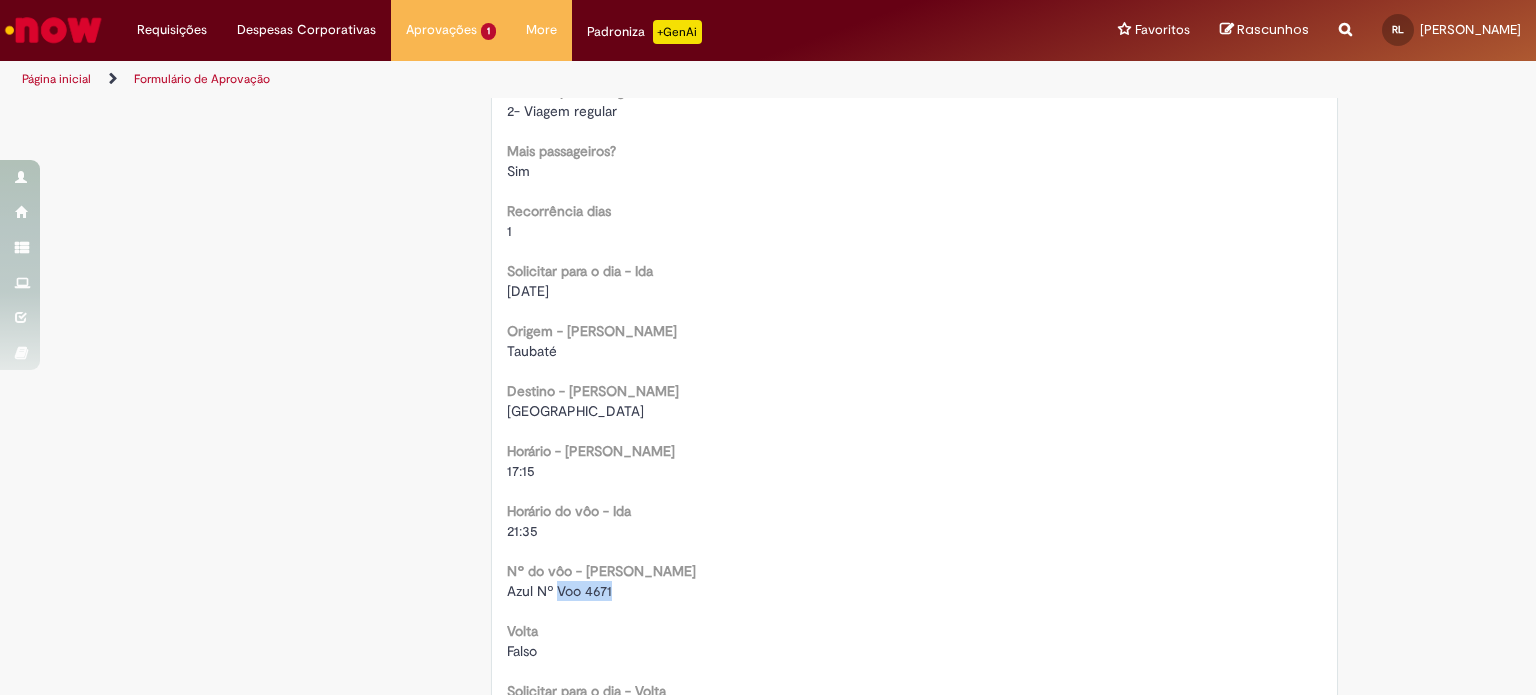 drag, startPoint x: 551, startPoint y: 591, endPoint x: 618, endPoint y: 586, distance: 67.18631 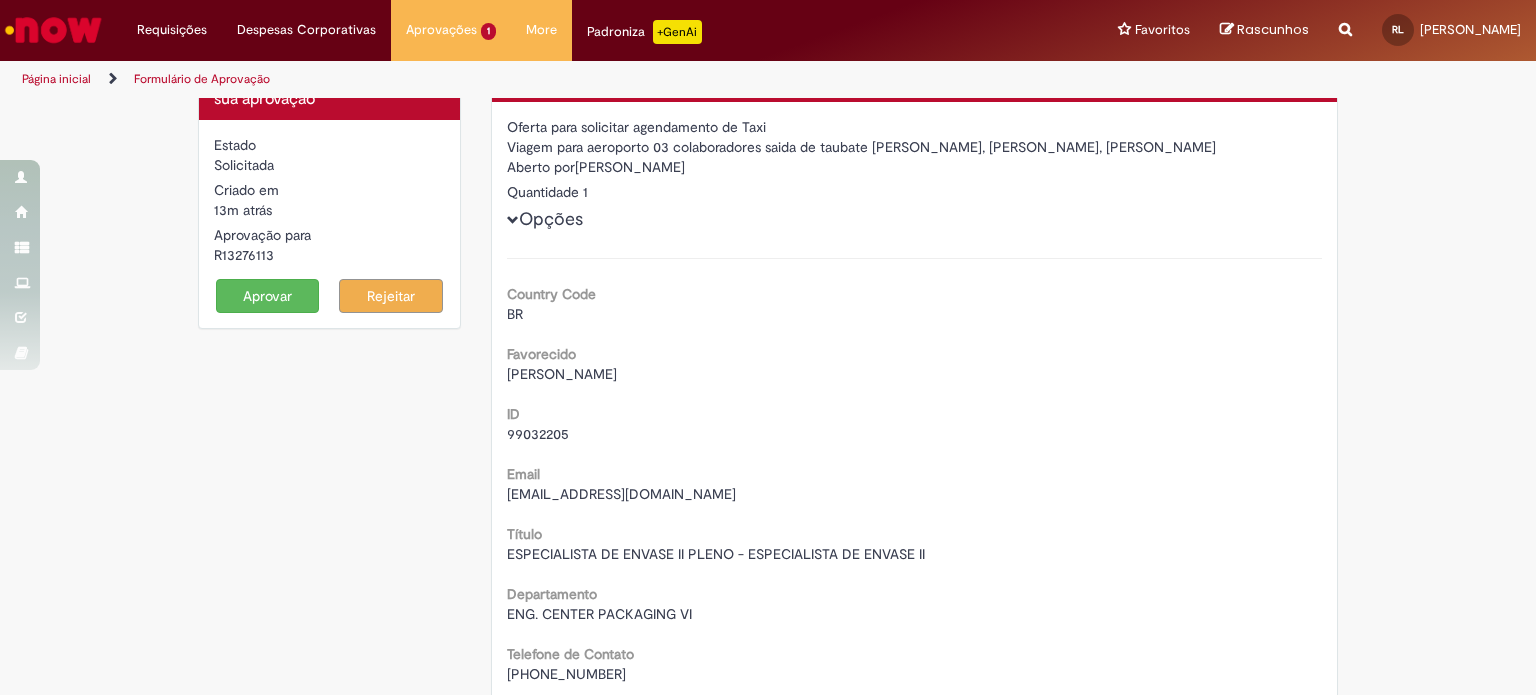 scroll, scrollTop: 0, scrollLeft: 0, axis: both 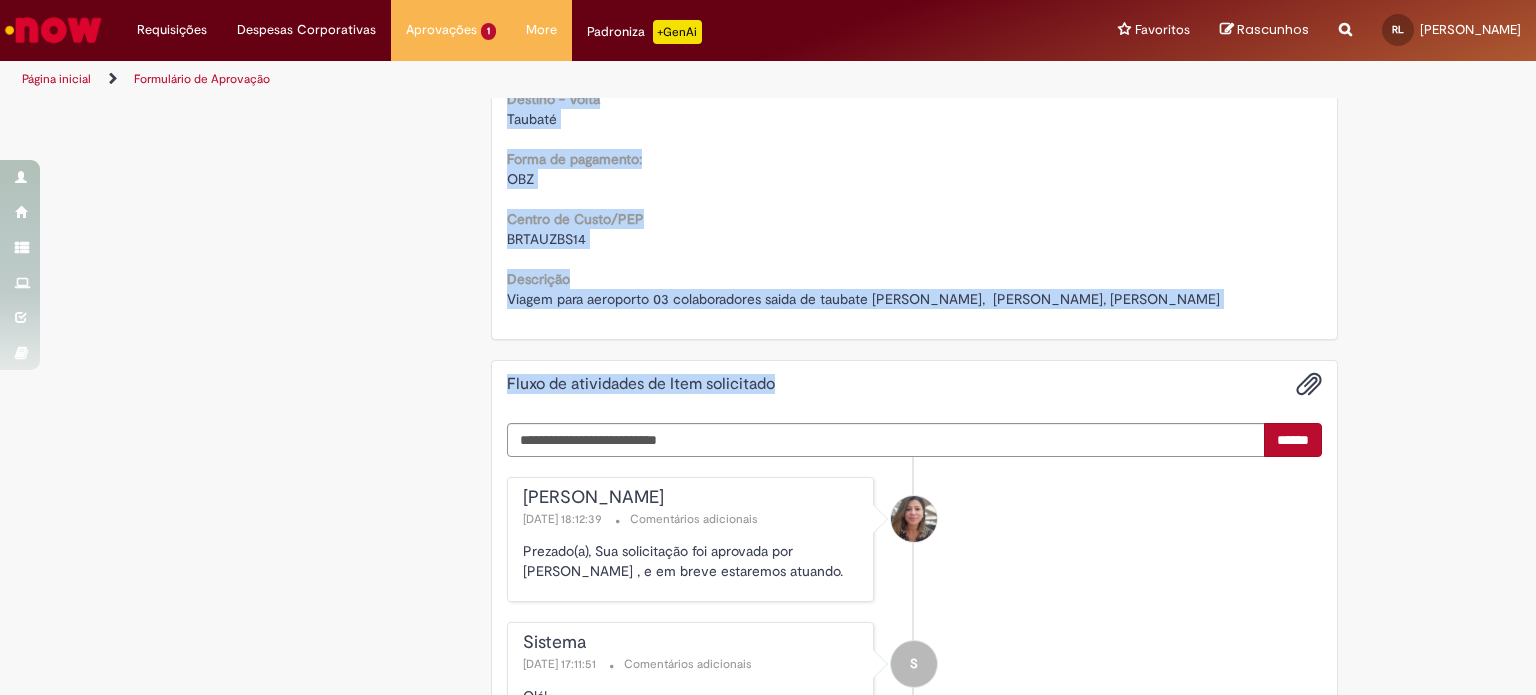 drag, startPoint x: 500, startPoint y: 110, endPoint x: 1290, endPoint y: 325, distance: 818.73376 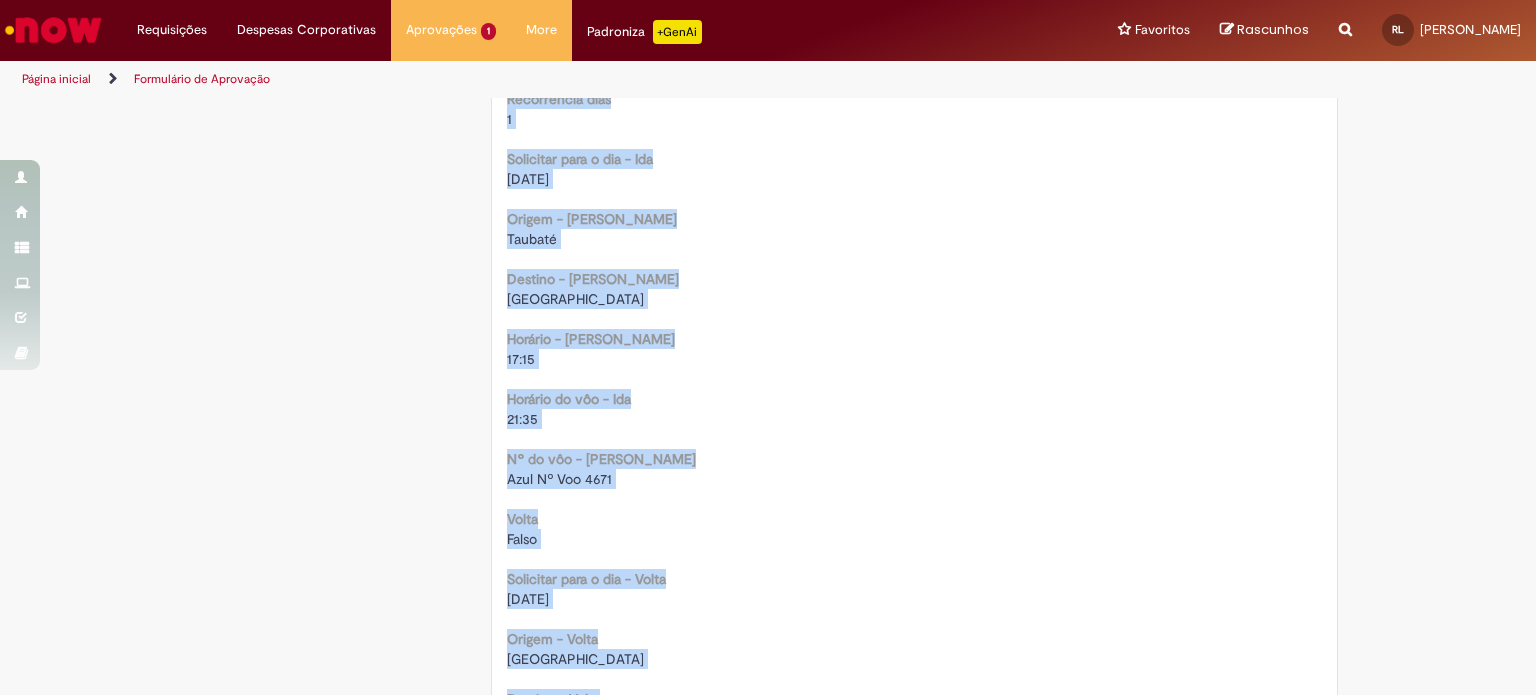 scroll, scrollTop: 1212, scrollLeft: 0, axis: vertical 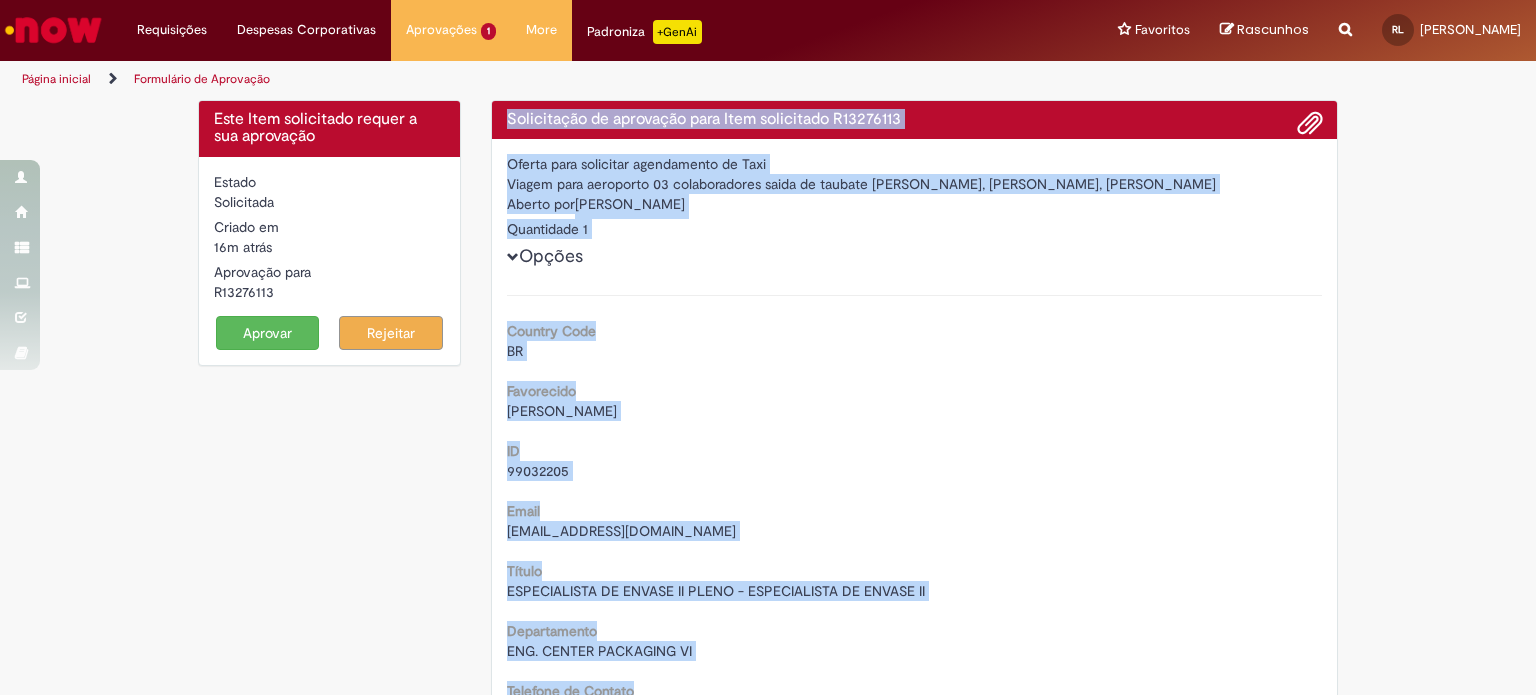 click on "Aprovar" at bounding box center (268, 333) 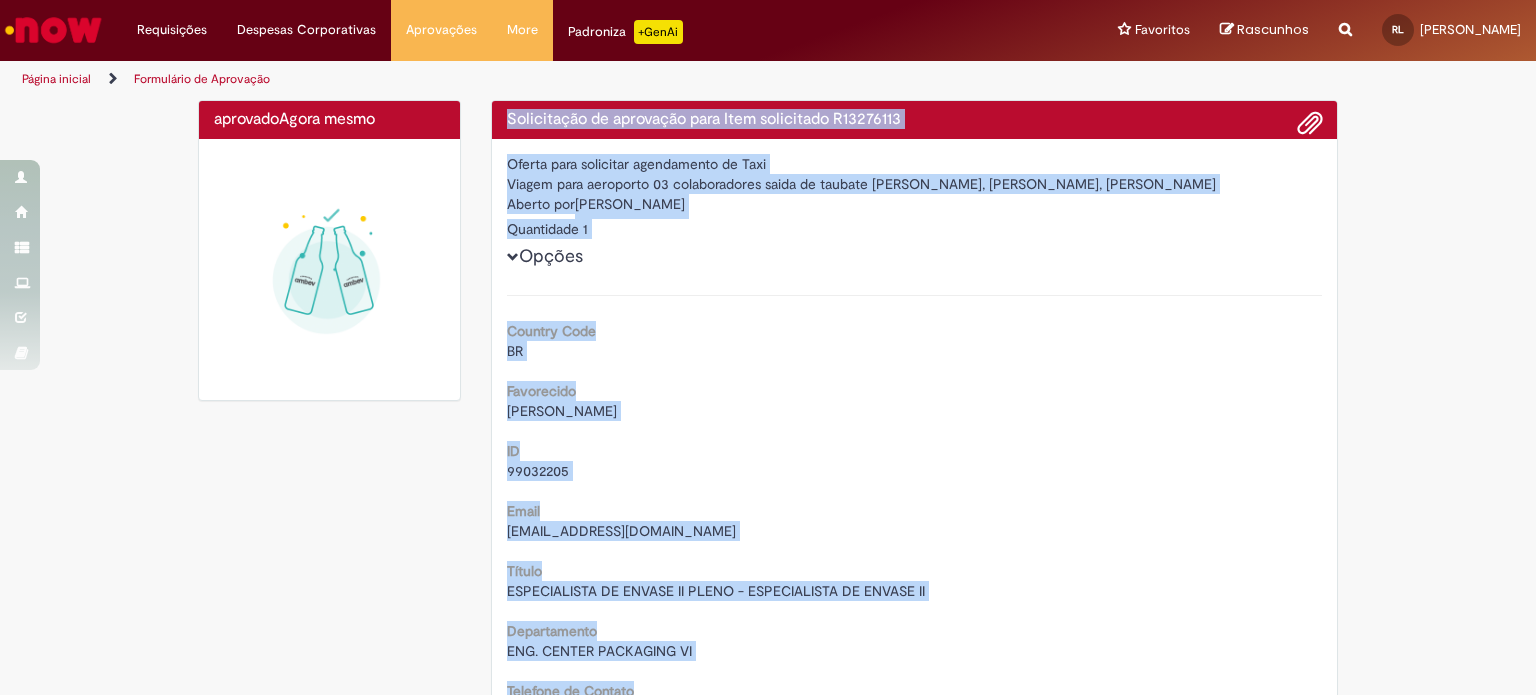 click on "Favorecido
Paulo Eduardo Miranda Menezes" at bounding box center (915, 398) 